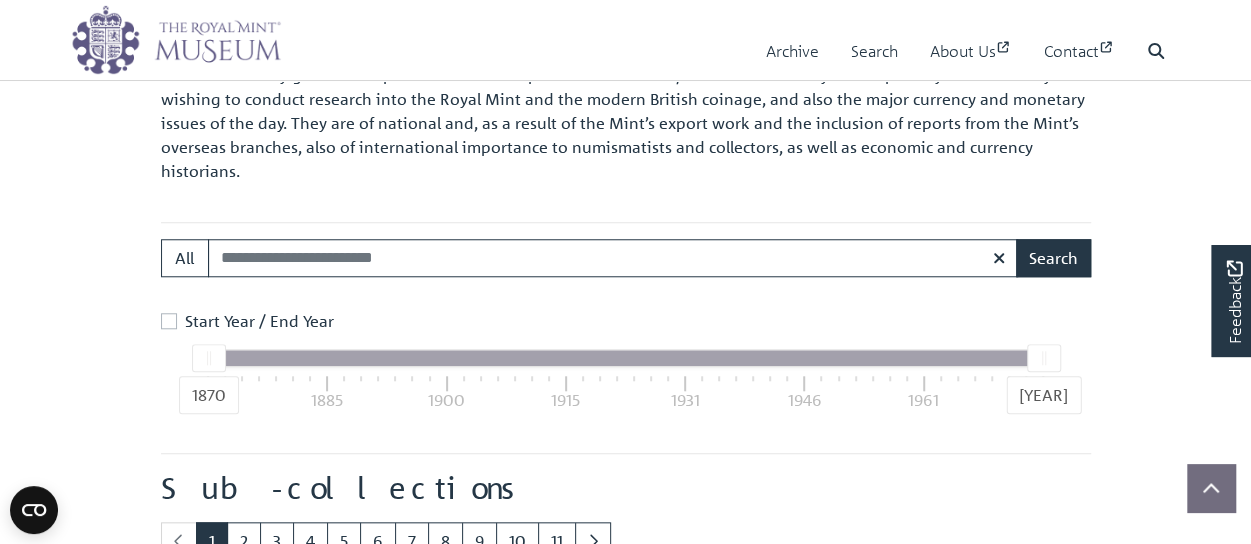 scroll, scrollTop: 857, scrollLeft: 0, axis: vertical 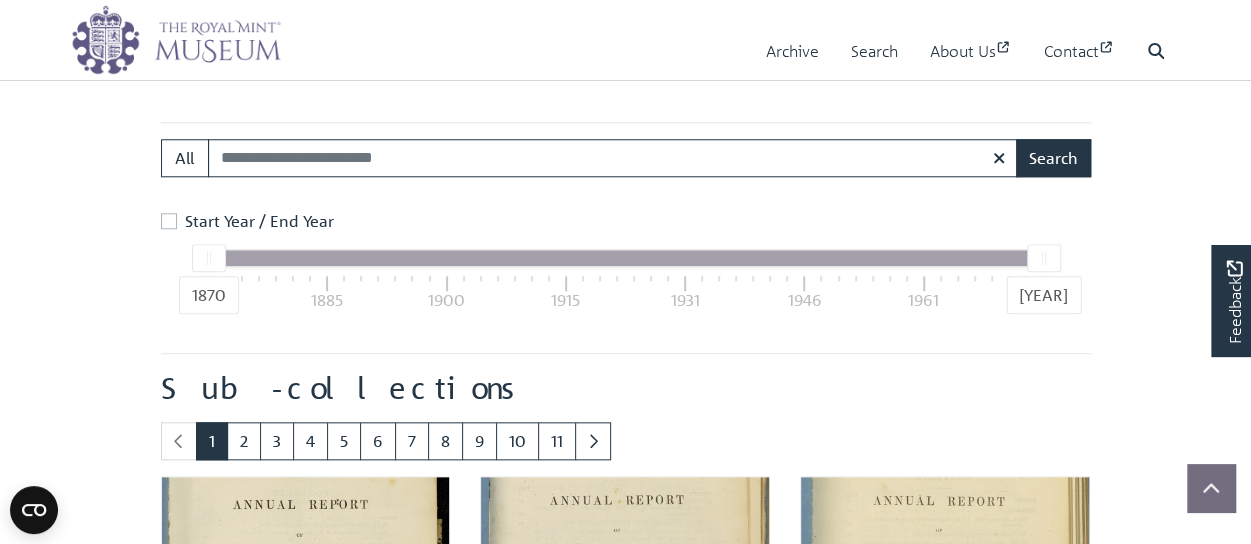 click on "1870" at bounding box center (208, 295) 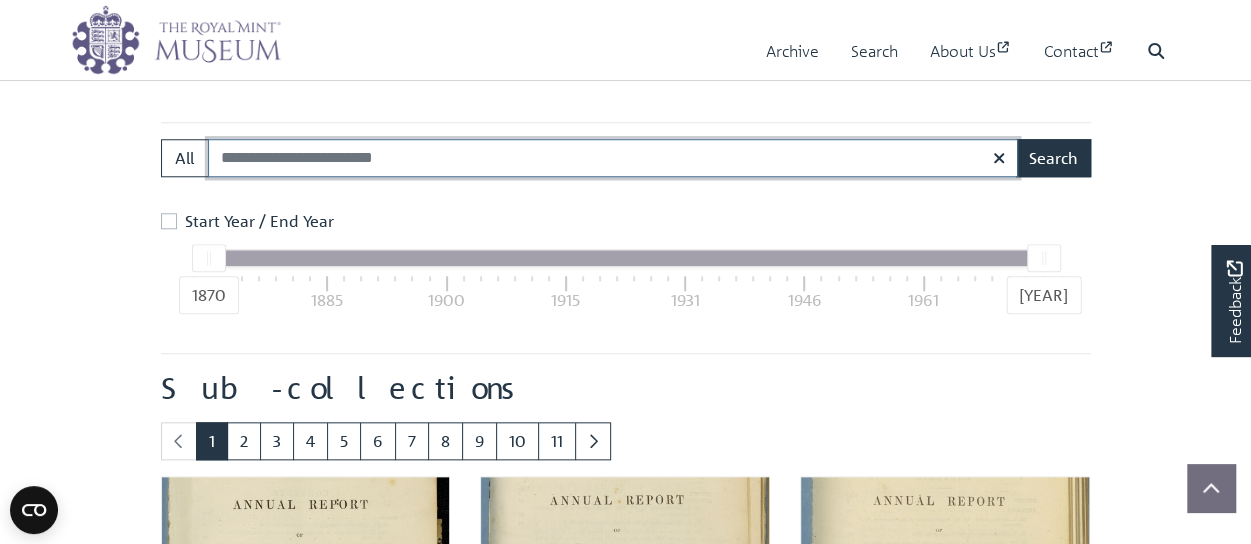click on "Search:" at bounding box center [613, 158] 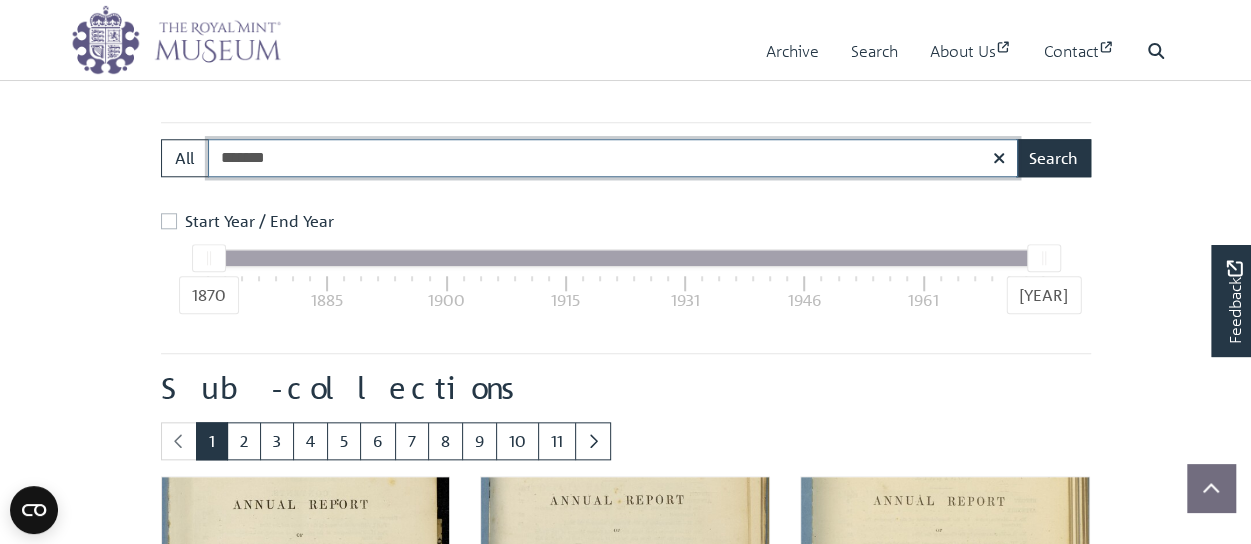 type on "*******" 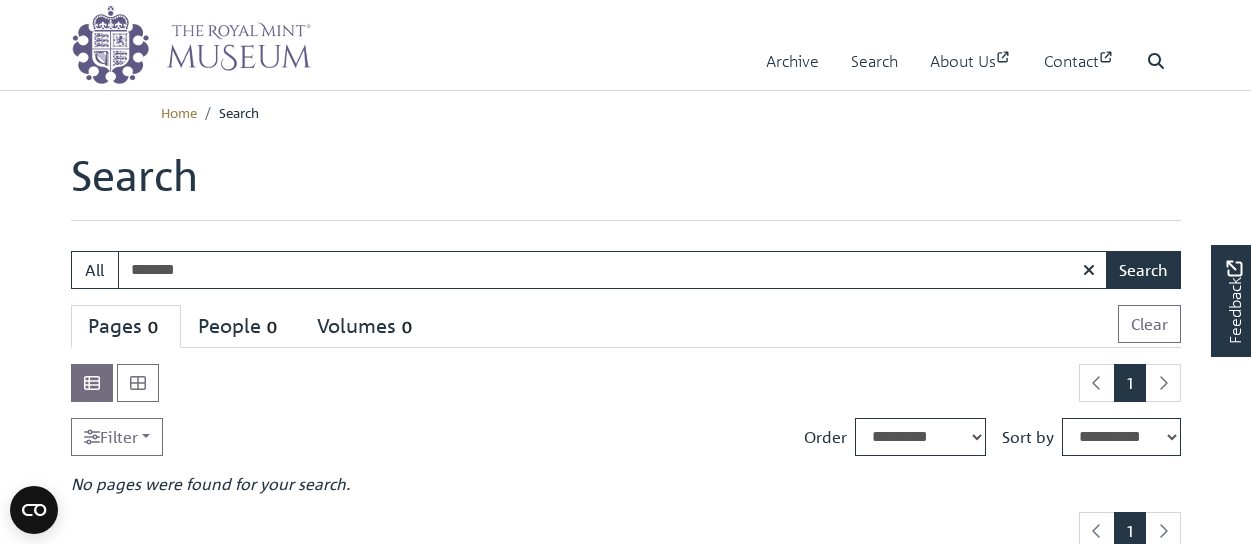 scroll, scrollTop: 0, scrollLeft: 0, axis: both 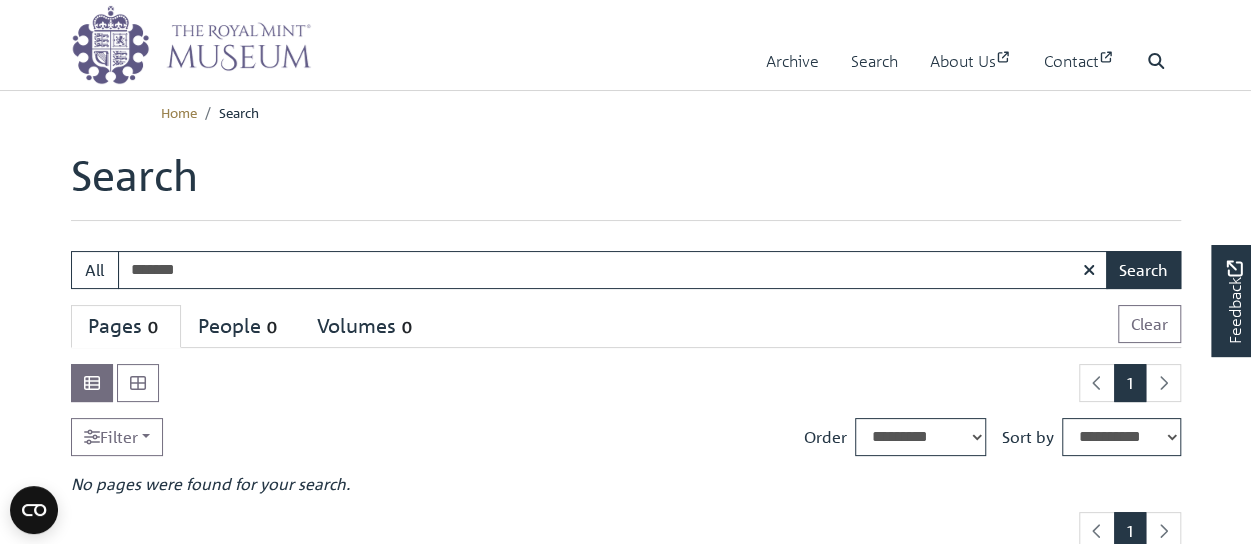 click on "*******" at bounding box center (613, 270) 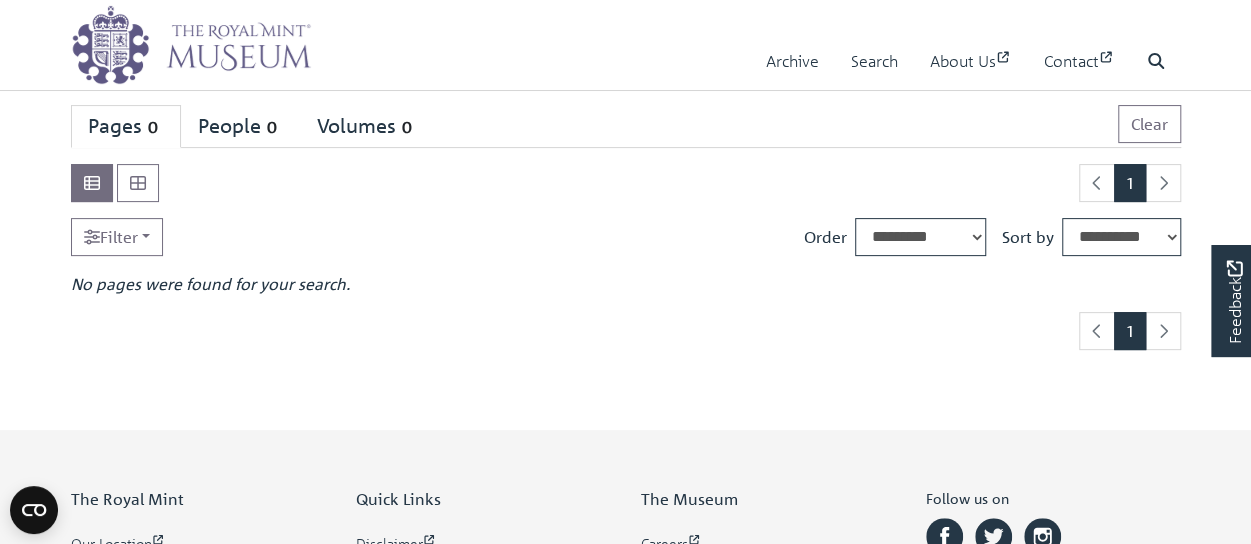 scroll, scrollTop: 0, scrollLeft: 0, axis: both 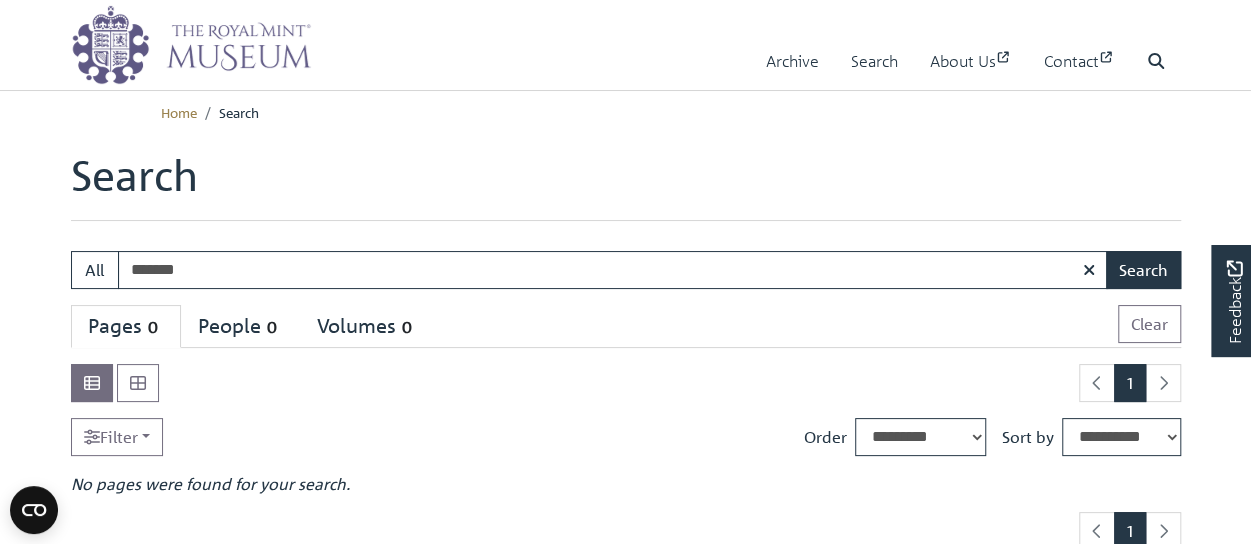 click on "*******" at bounding box center (613, 270) 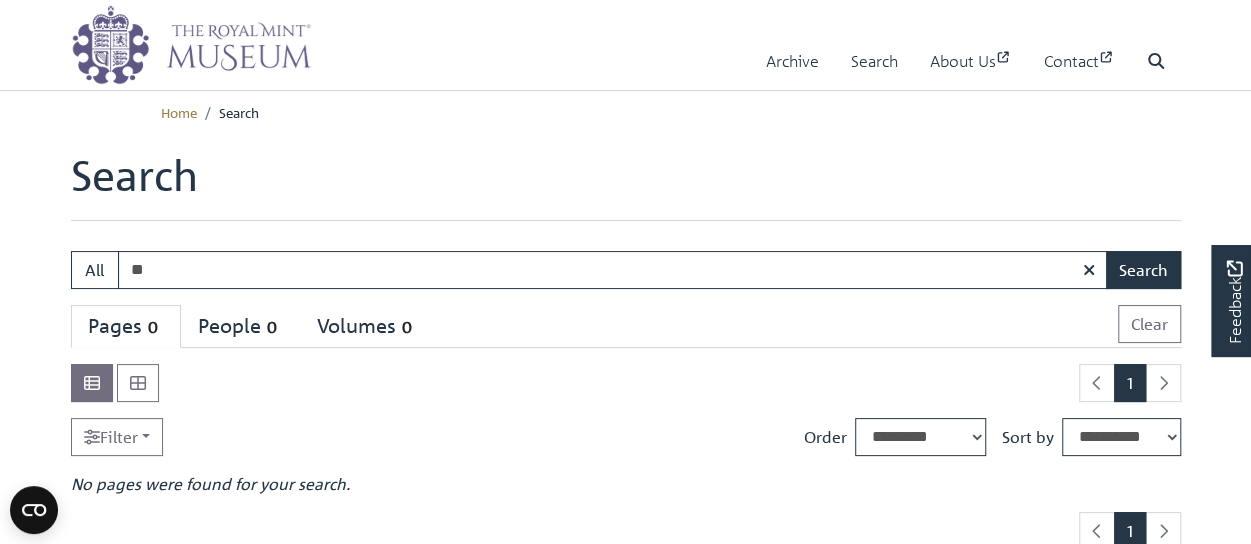 type on "*" 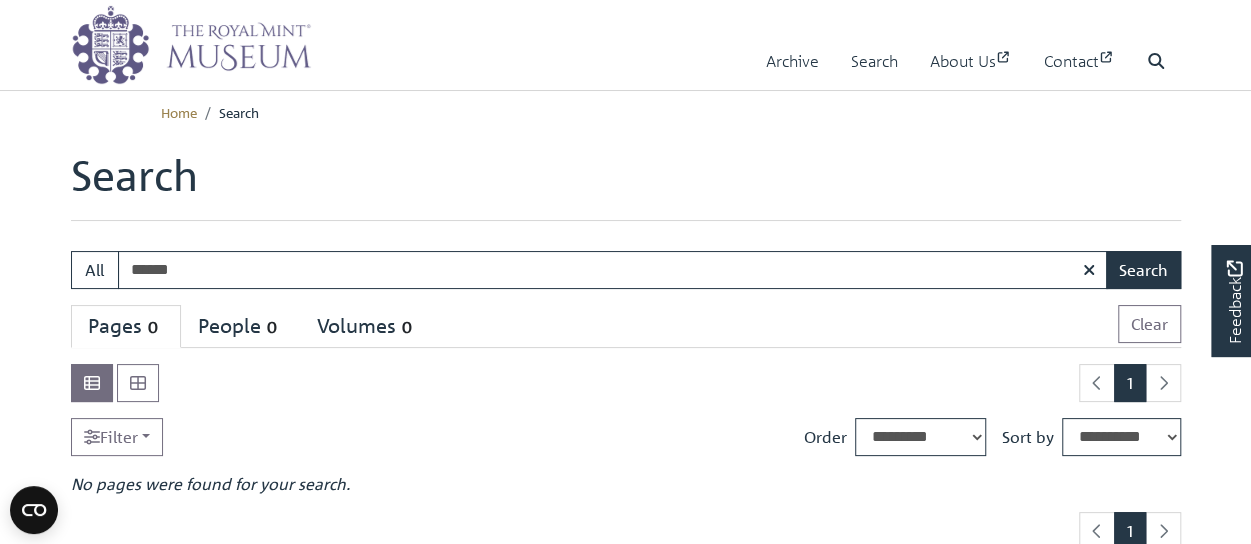 type on "******" 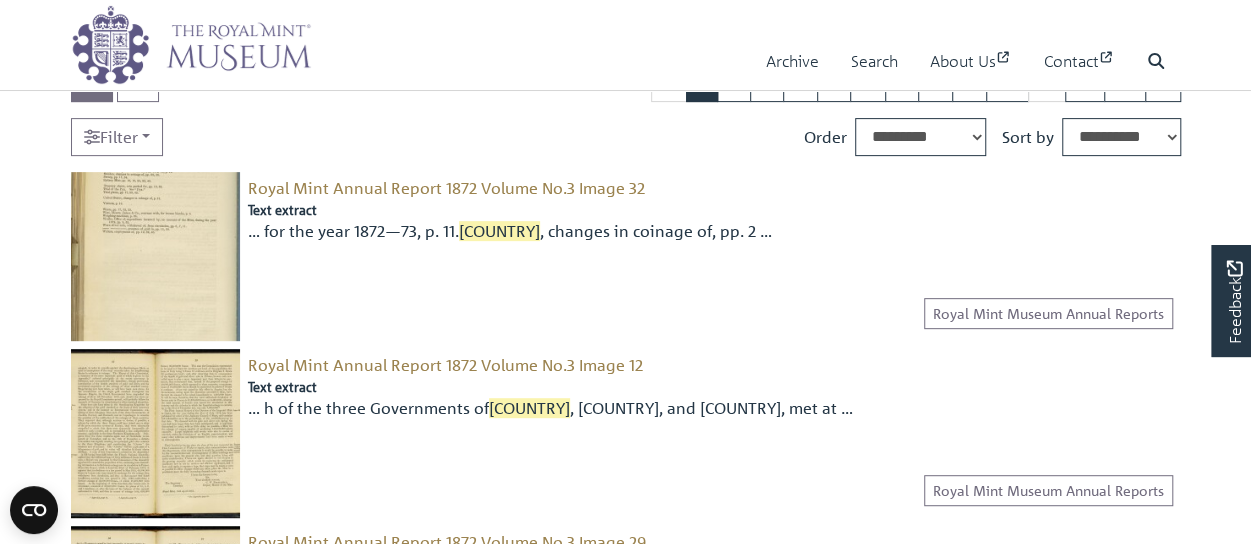 scroll, scrollTop: 0, scrollLeft: 0, axis: both 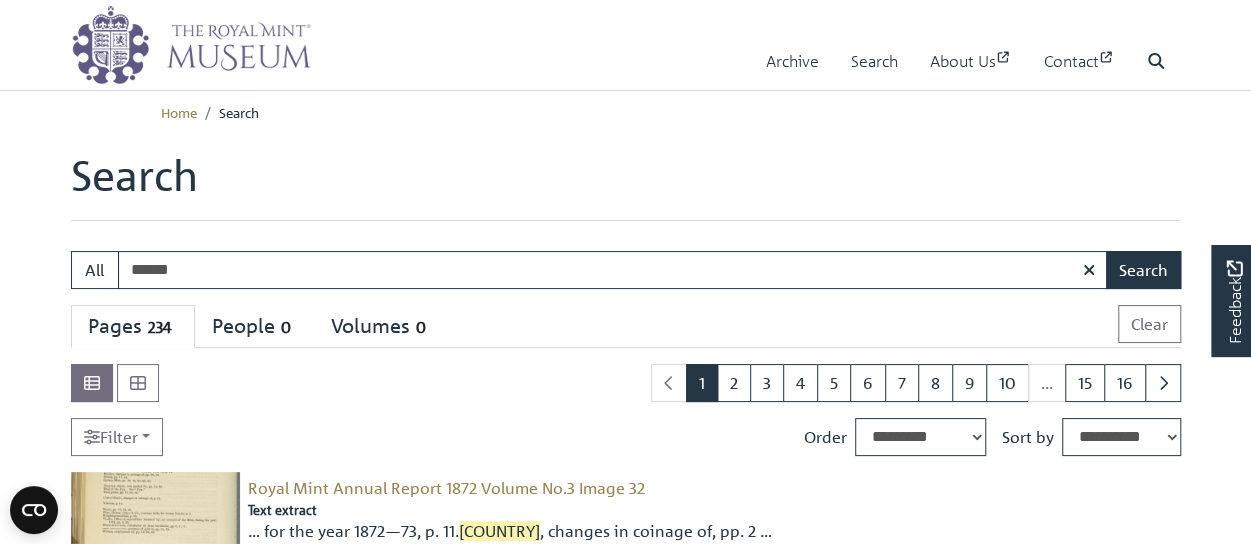 click on "******" at bounding box center [613, 270] 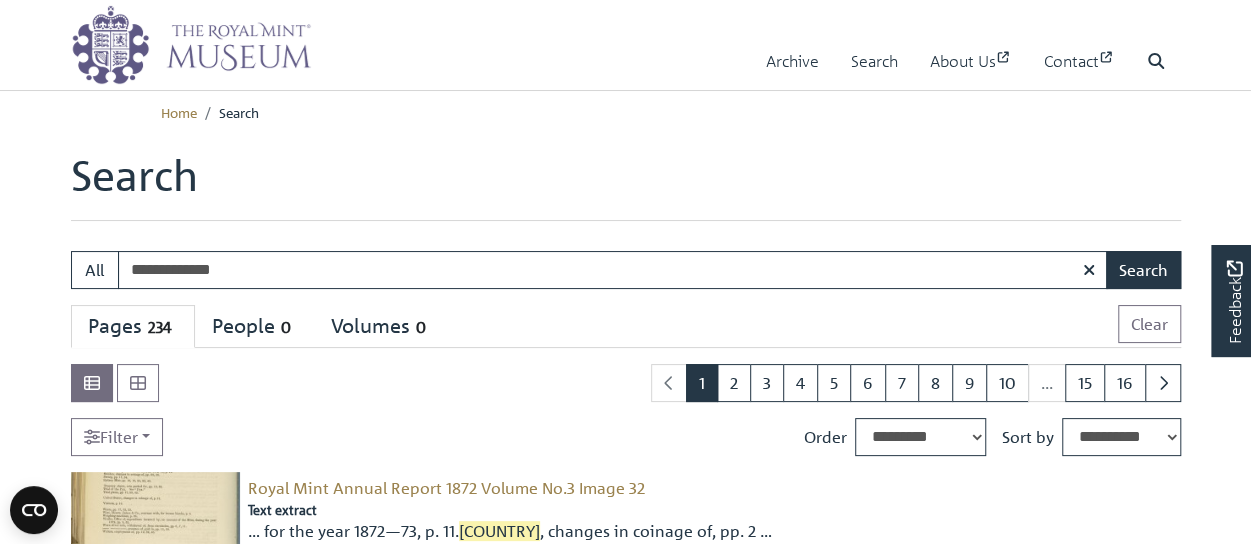 type on "**********" 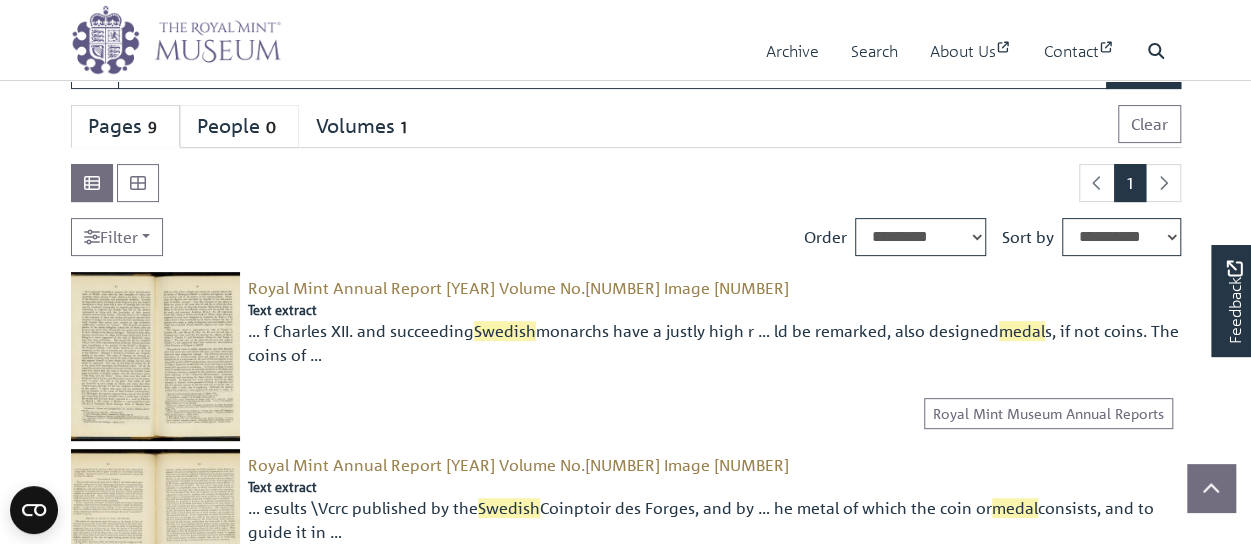 scroll, scrollTop: 300, scrollLeft: 0, axis: vertical 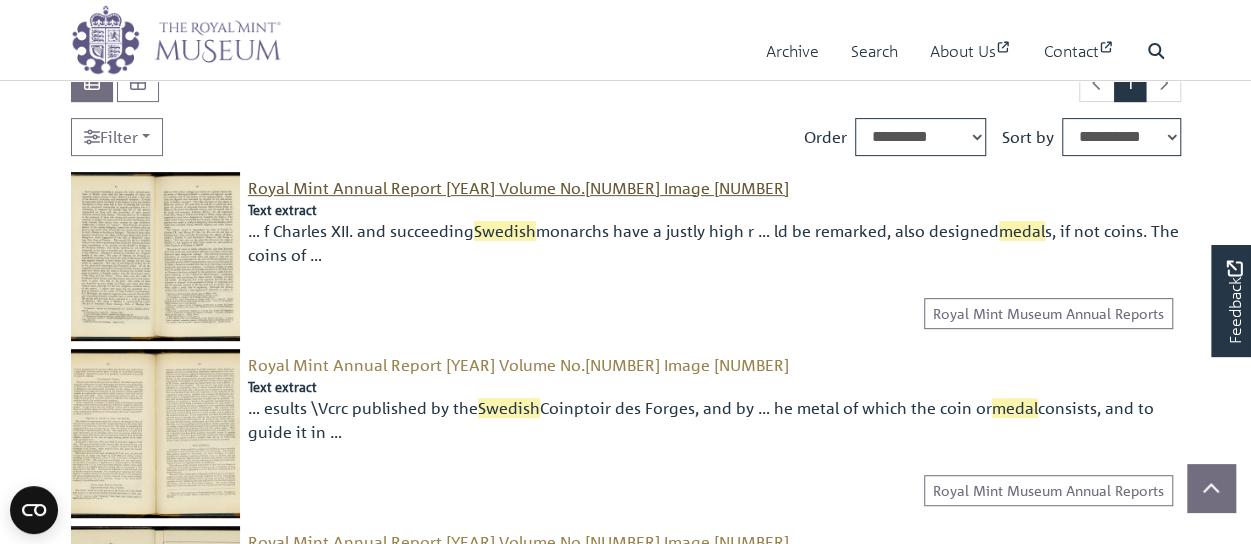 click on "Royal Mint Annual Report 1876 Volume No.7   Image 14" at bounding box center (518, 188) 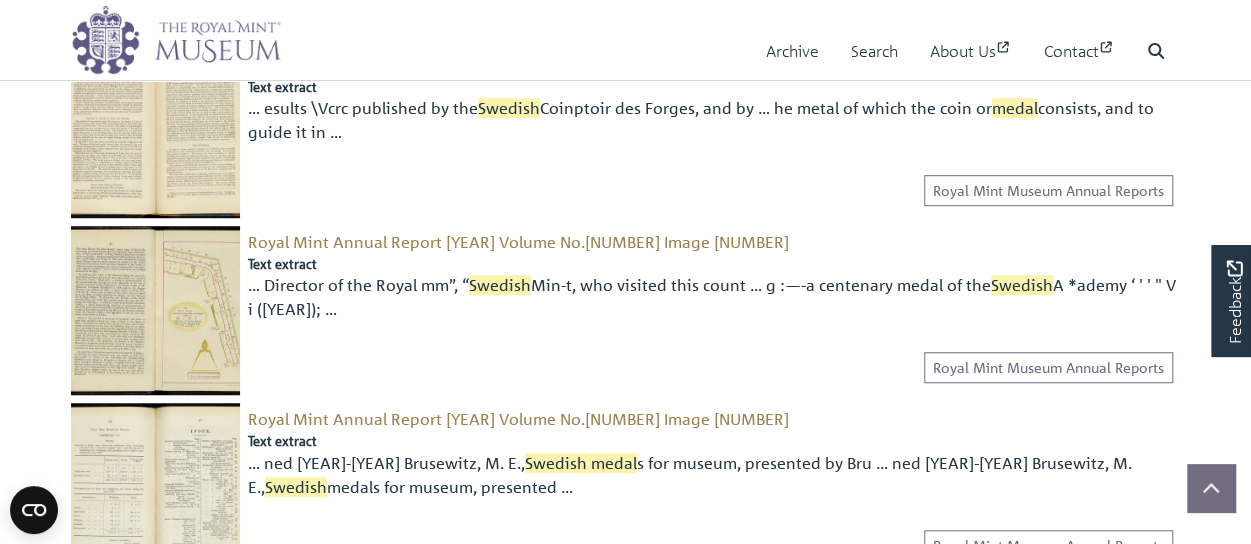 scroll, scrollTop: 700, scrollLeft: 0, axis: vertical 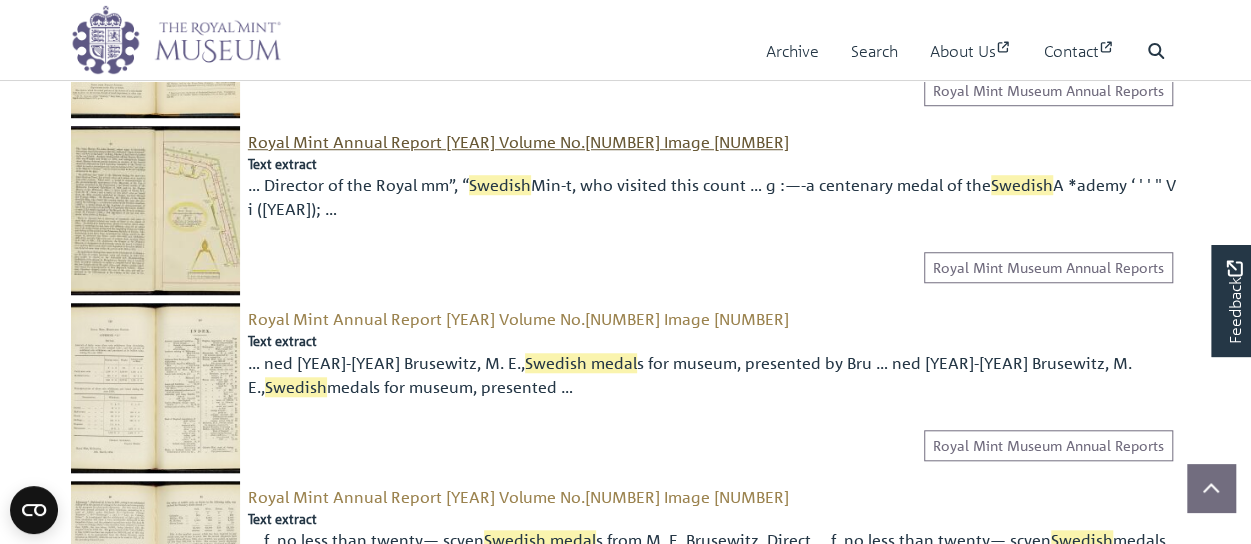 click on "Royal Mint Annual Report 1890 Volume No.21   Image 15" at bounding box center (518, 142) 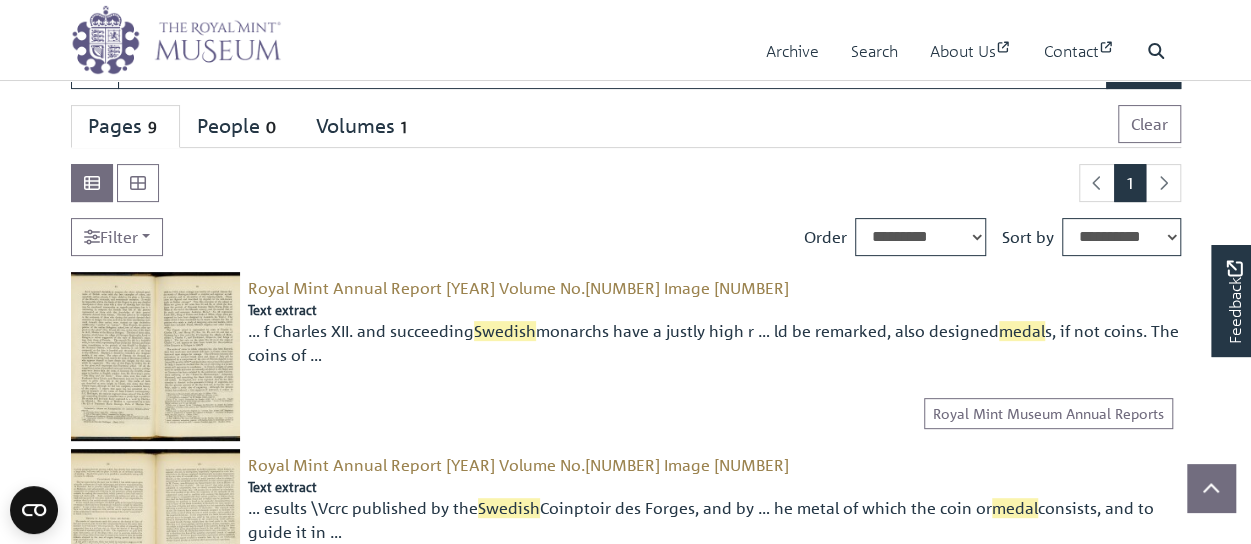 scroll, scrollTop: 0, scrollLeft: 0, axis: both 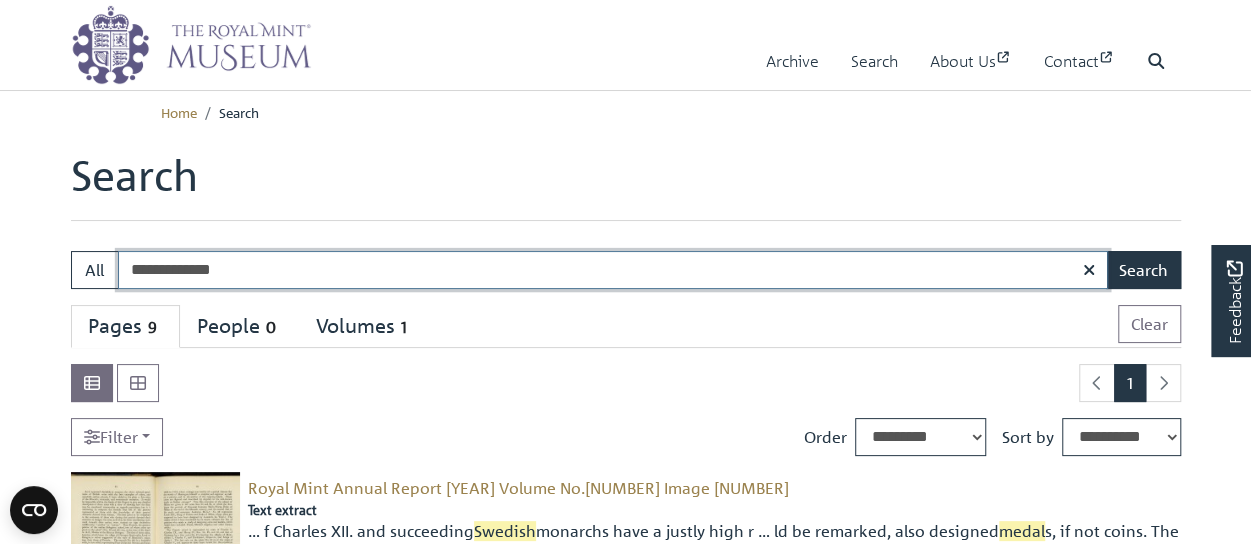 click on "**********" at bounding box center (613, 270) 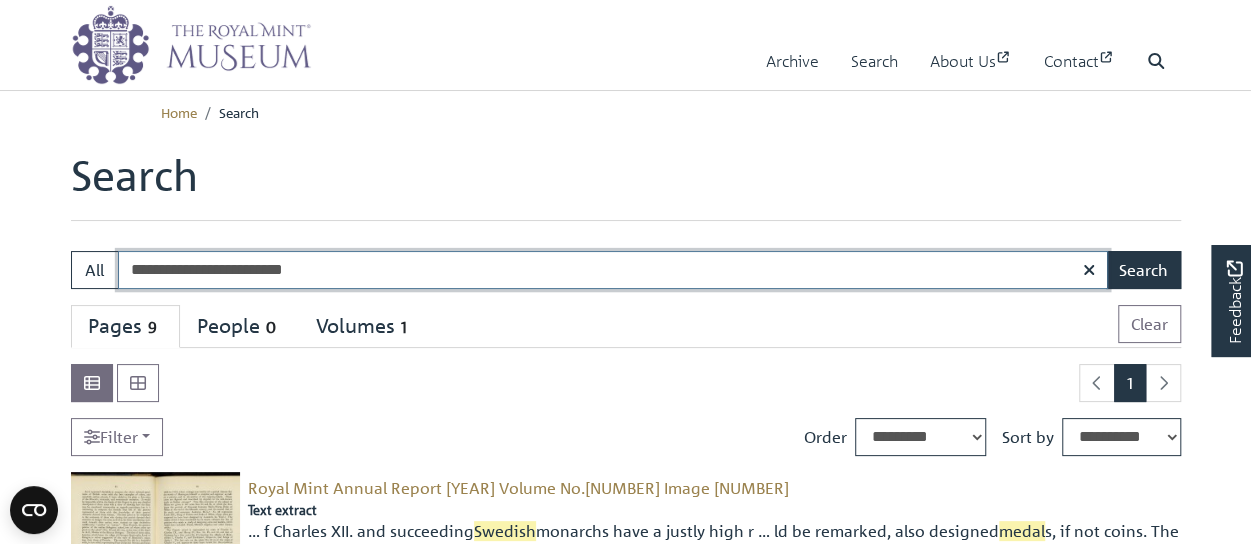 type on "**********" 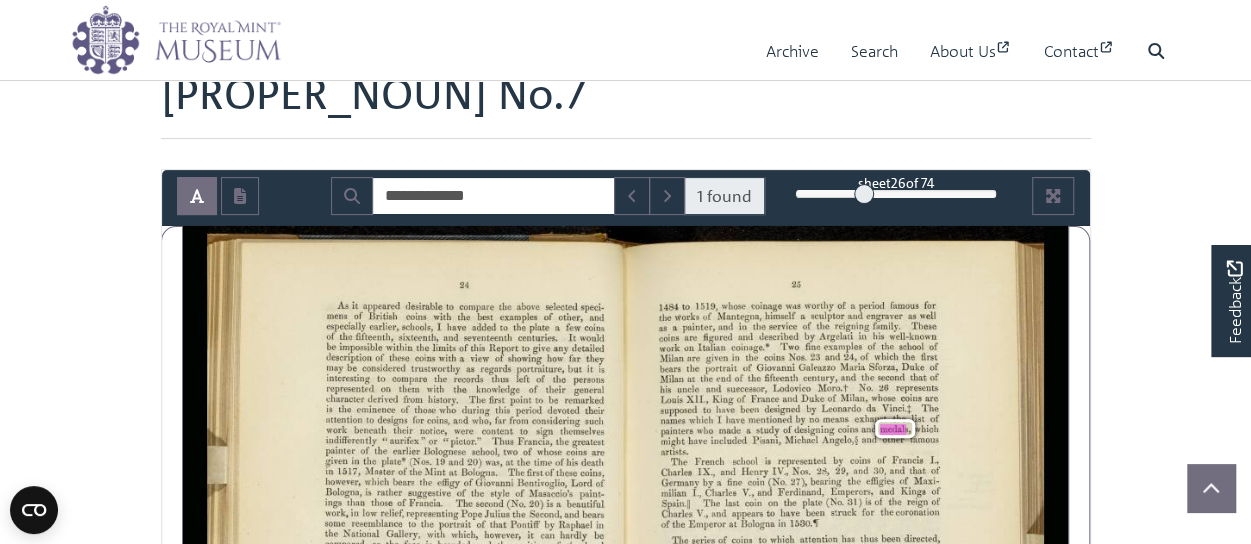 scroll, scrollTop: 400, scrollLeft: 0, axis: vertical 